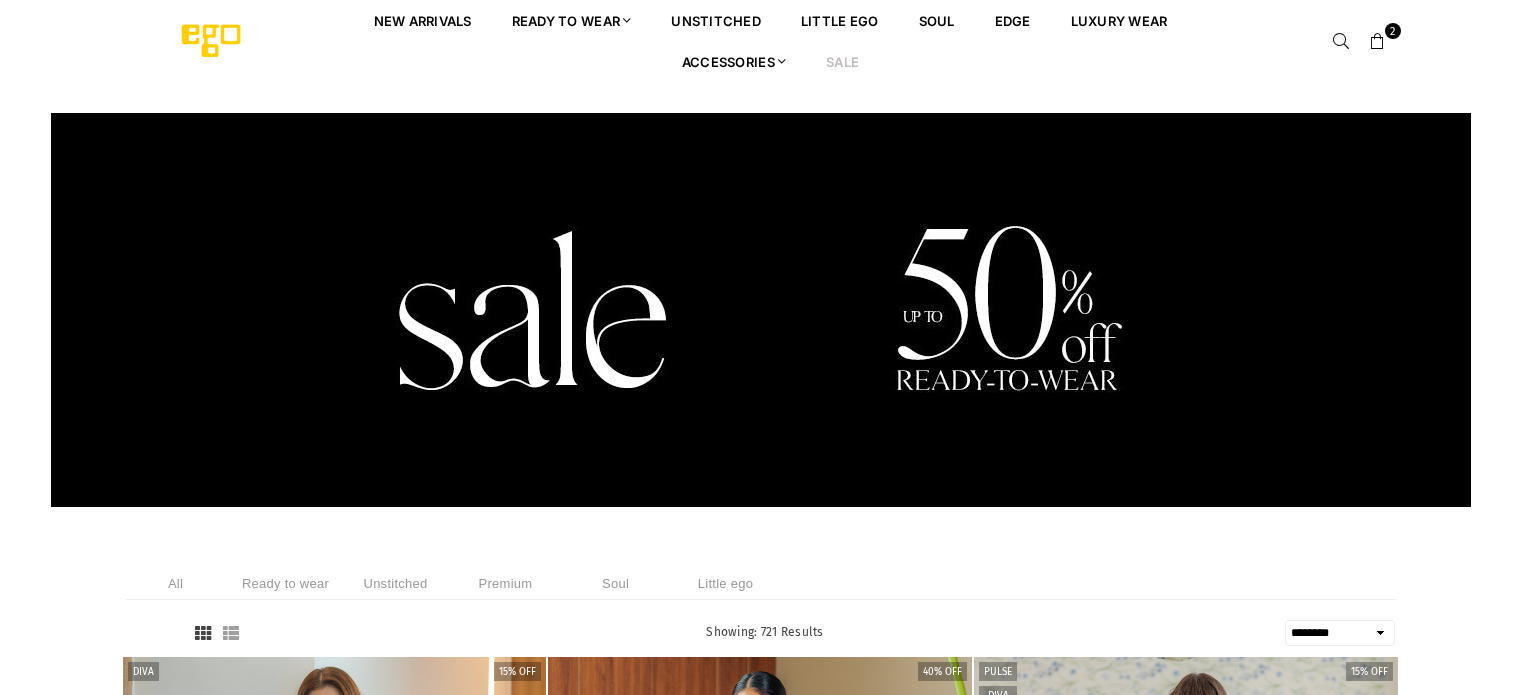 scroll, scrollTop: 0, scrollLeft: 0, axis: both 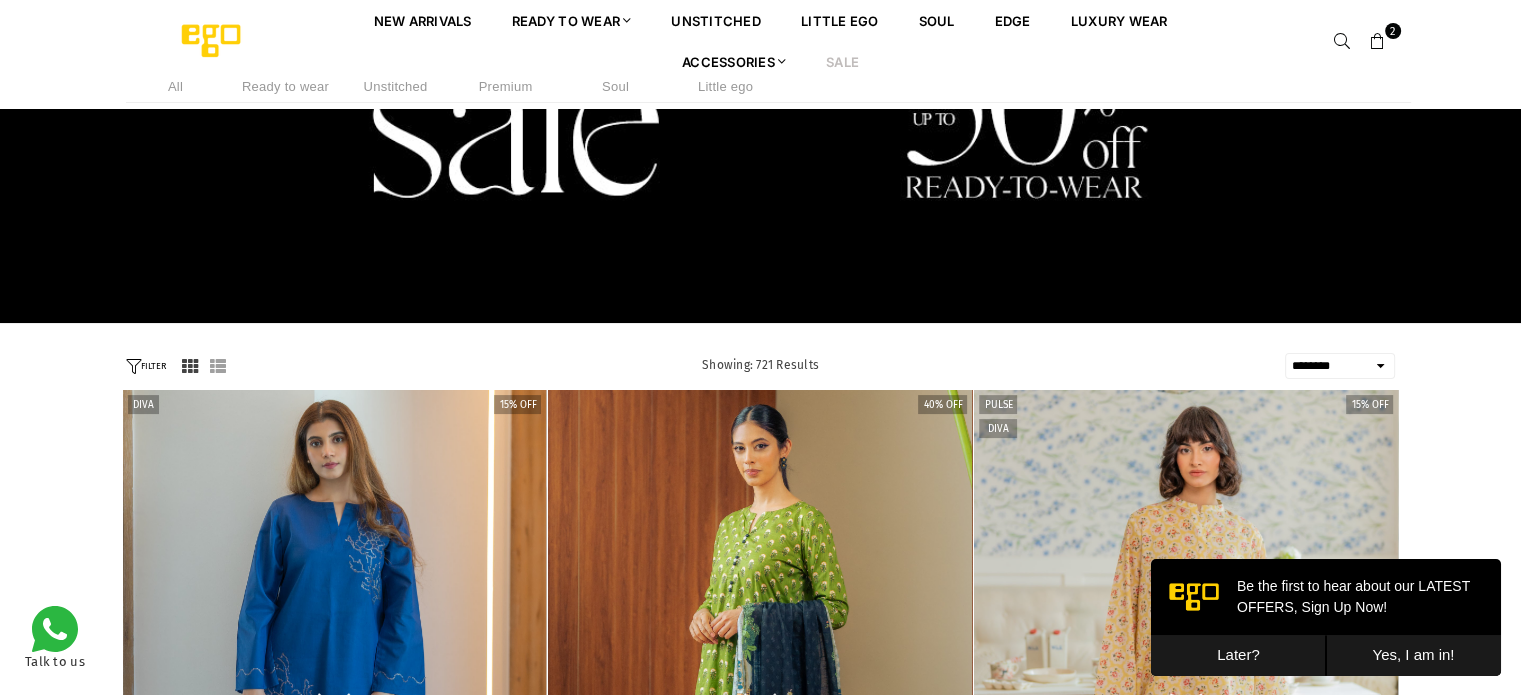 click on "Ready to wear" at bounding box center (286, 86) 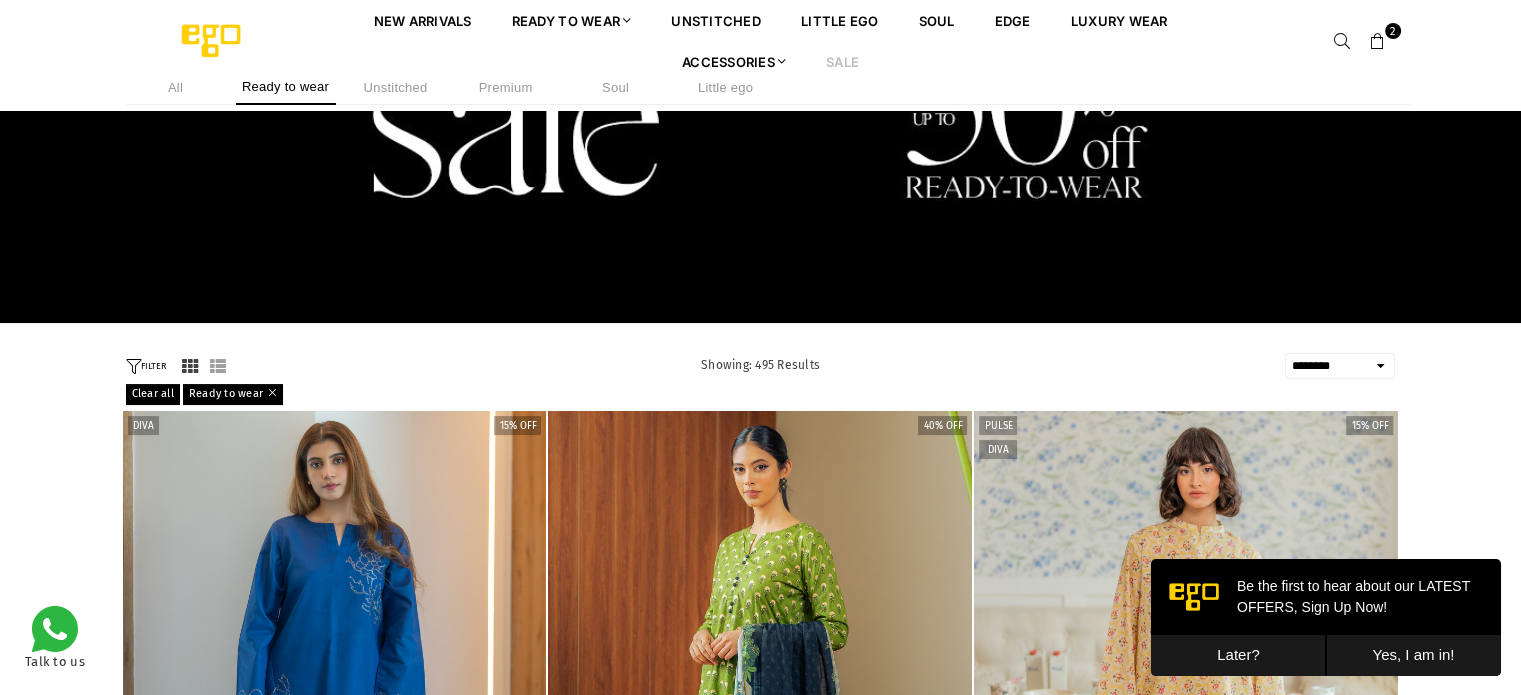 scroll, scrollTop: 281, scrollLeft: 0, axis: vertical 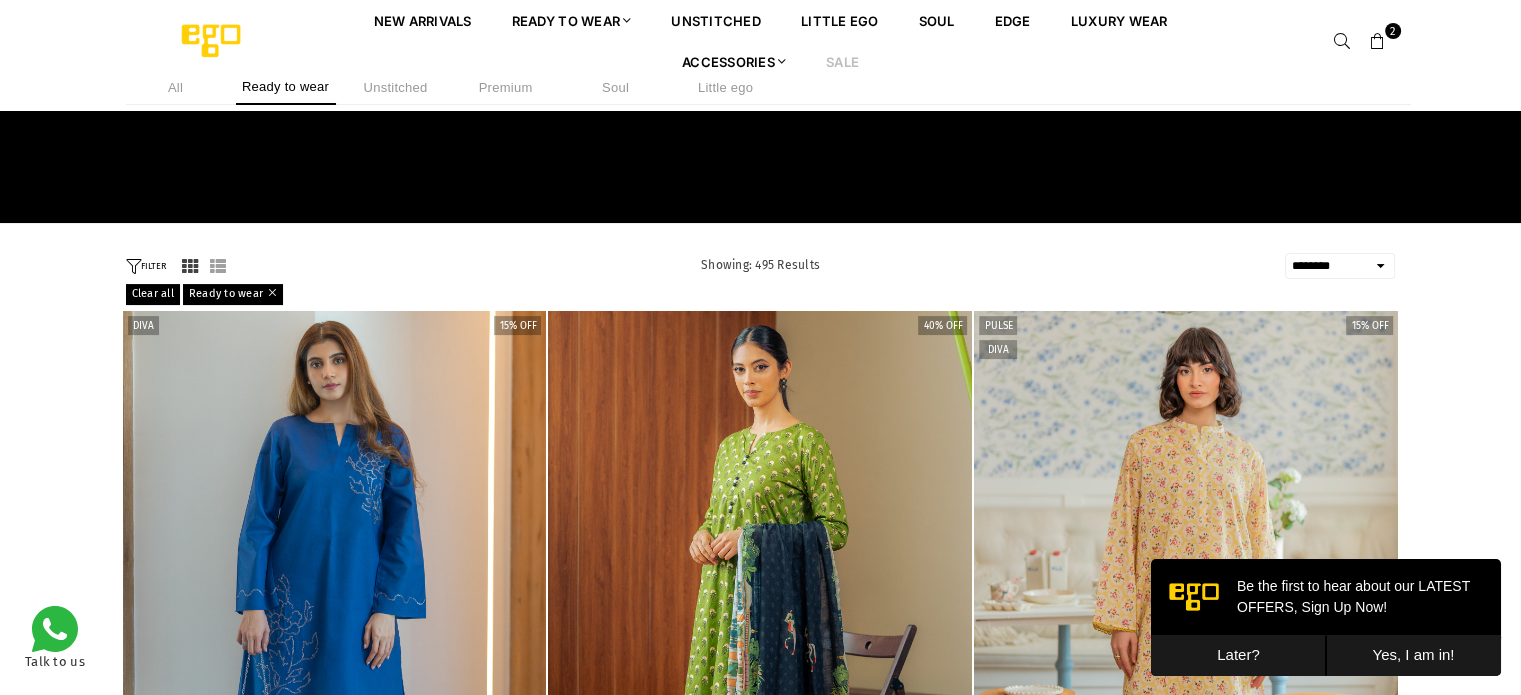 click on "**********" at bounding box center [1340, 266] 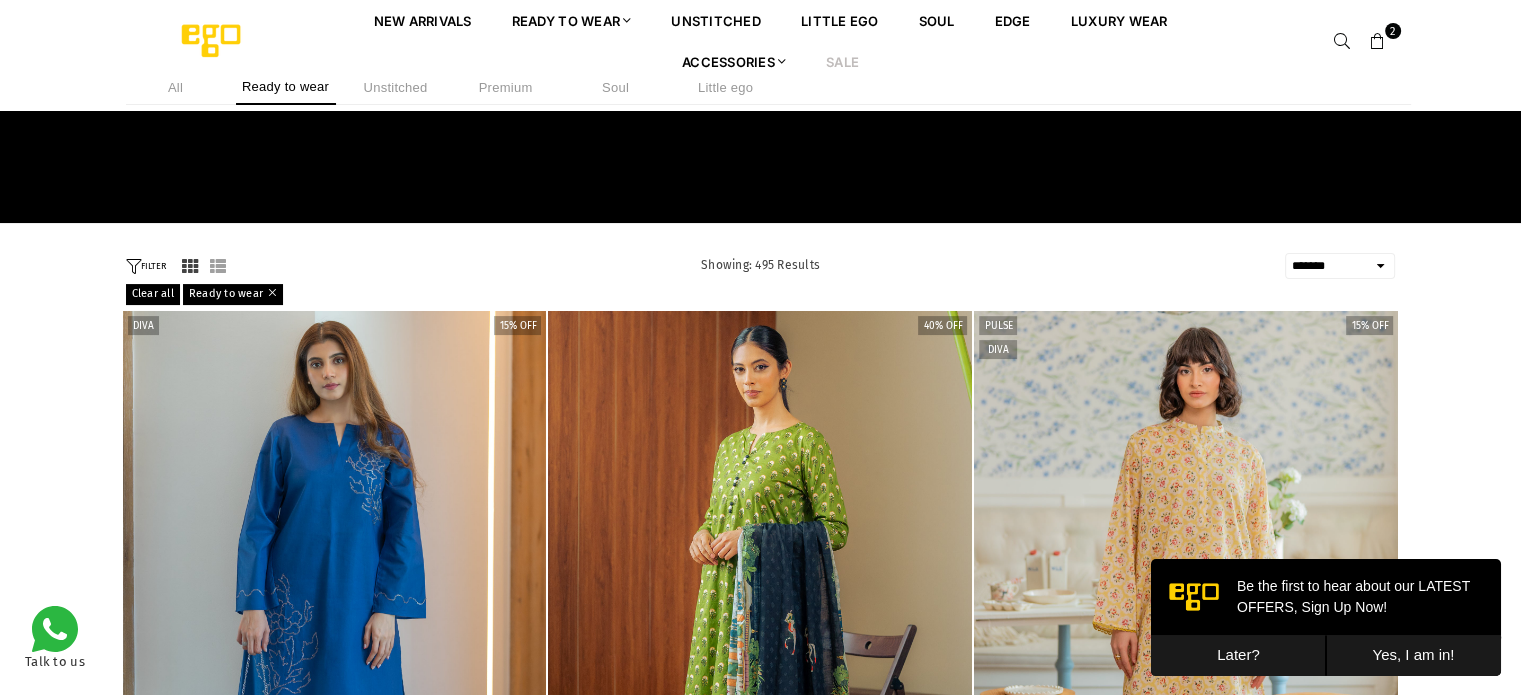 click on "**********" at bounding box center (1340, 266) 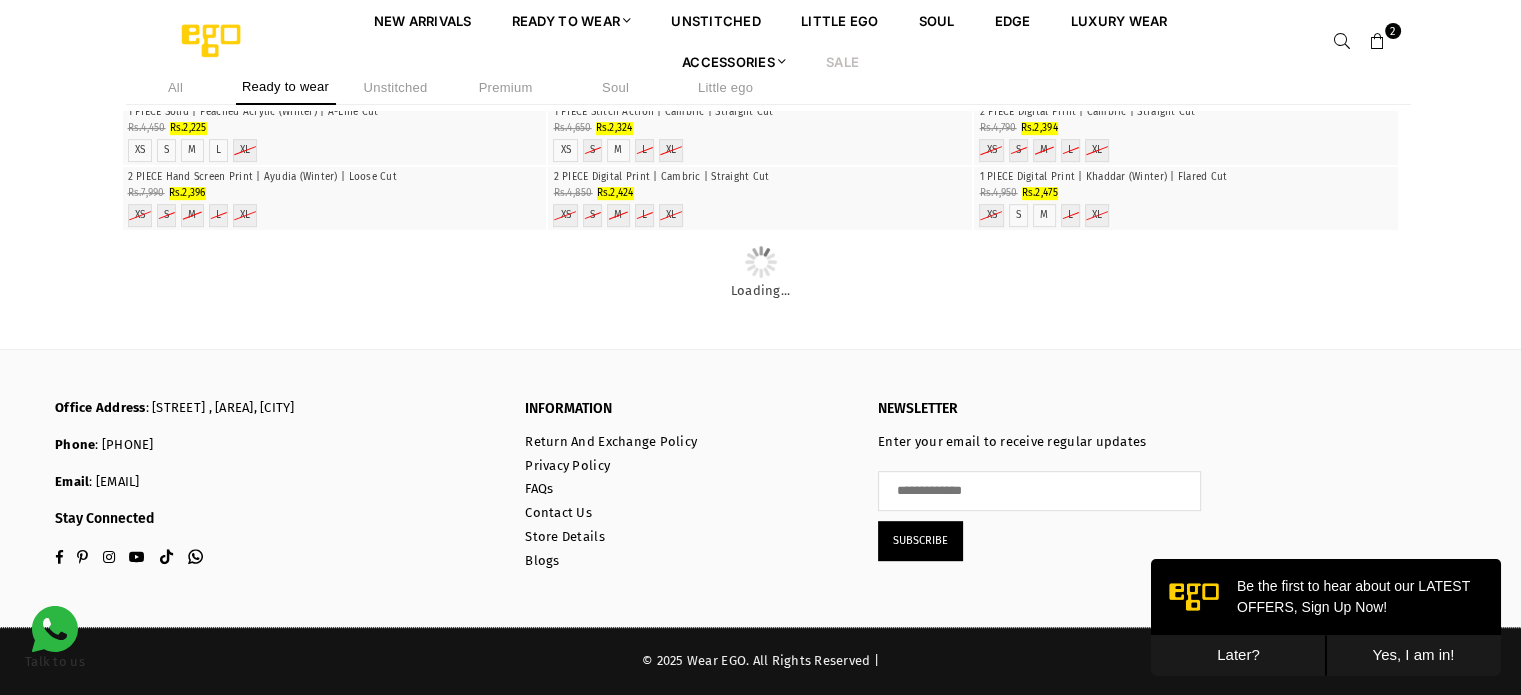 scroll, scrollTop: 3881, scrollLeft: 0, axis: vertical 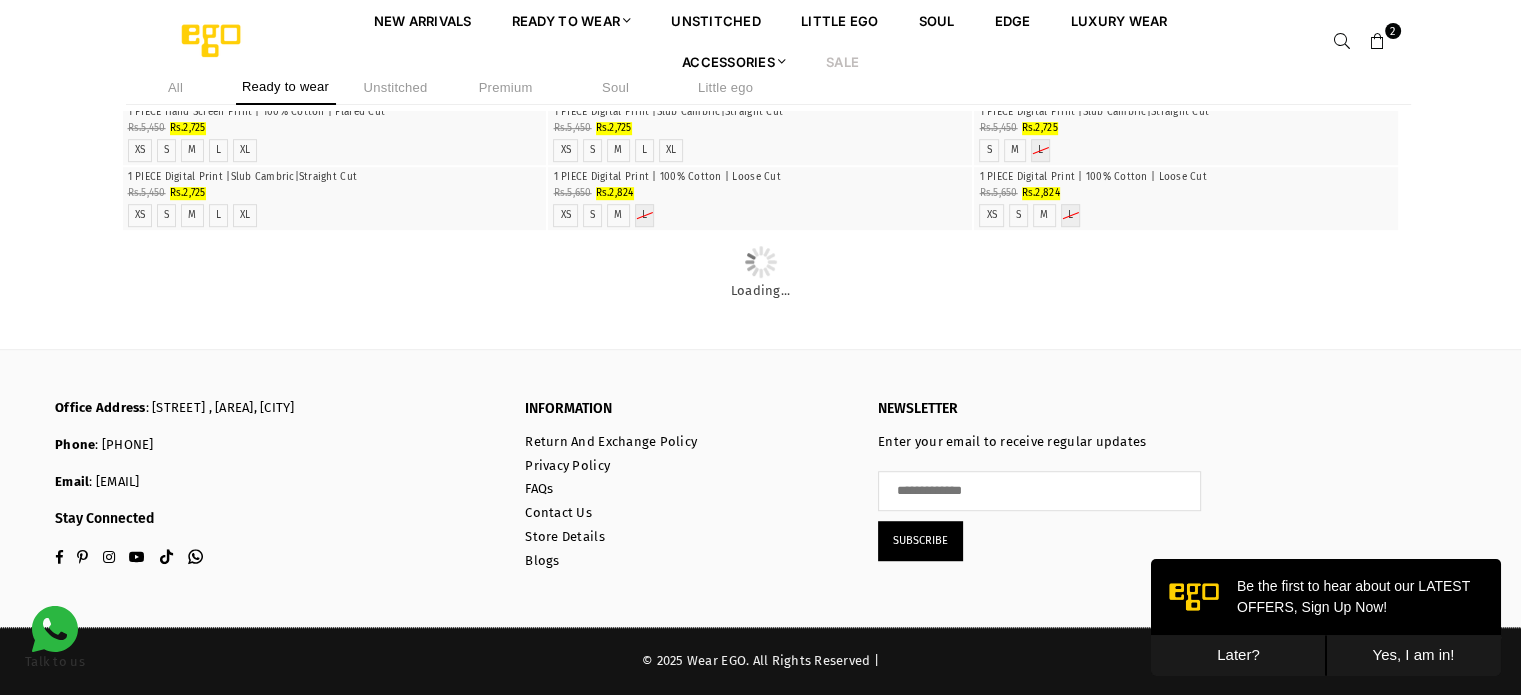 click on "Later?" at bounding box center [1238, 655] 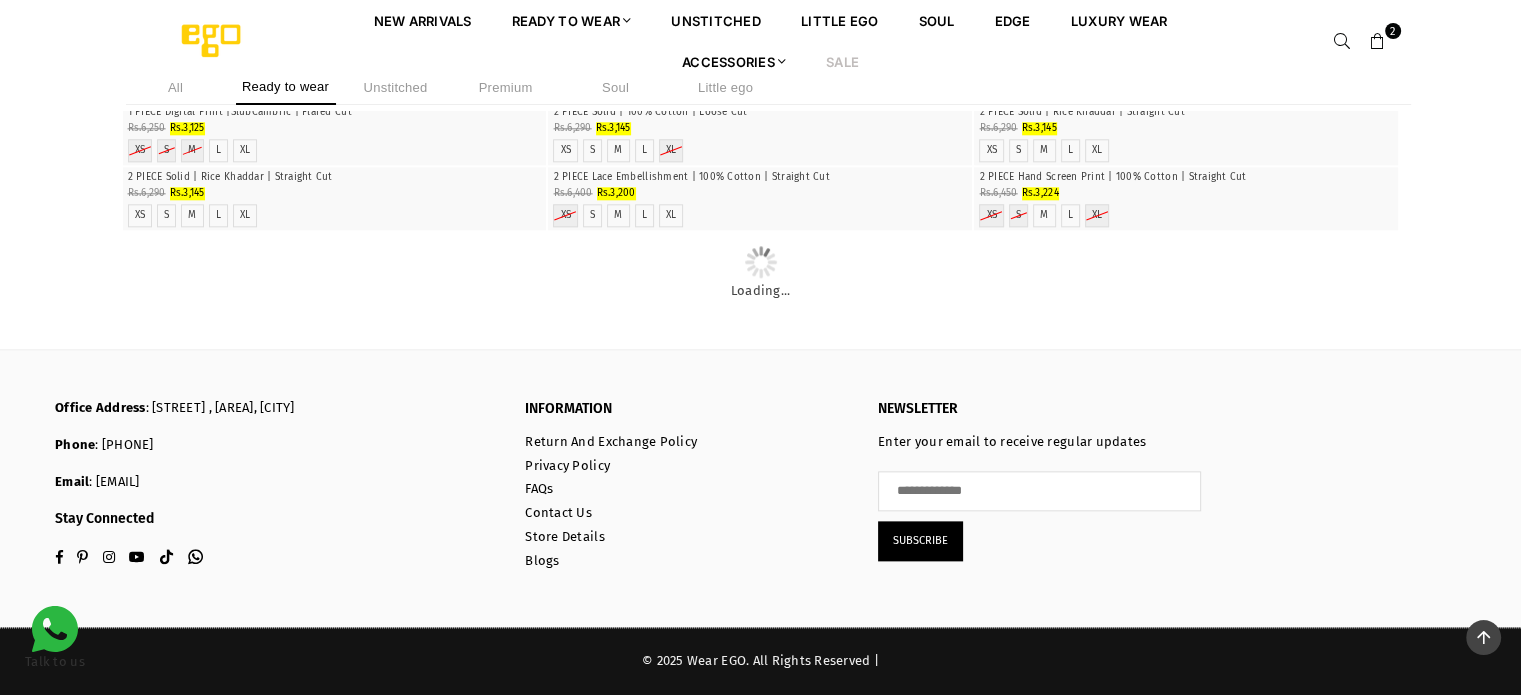scroll, scrollTop: 12461, scrollLeft: 0, axis: vertical 